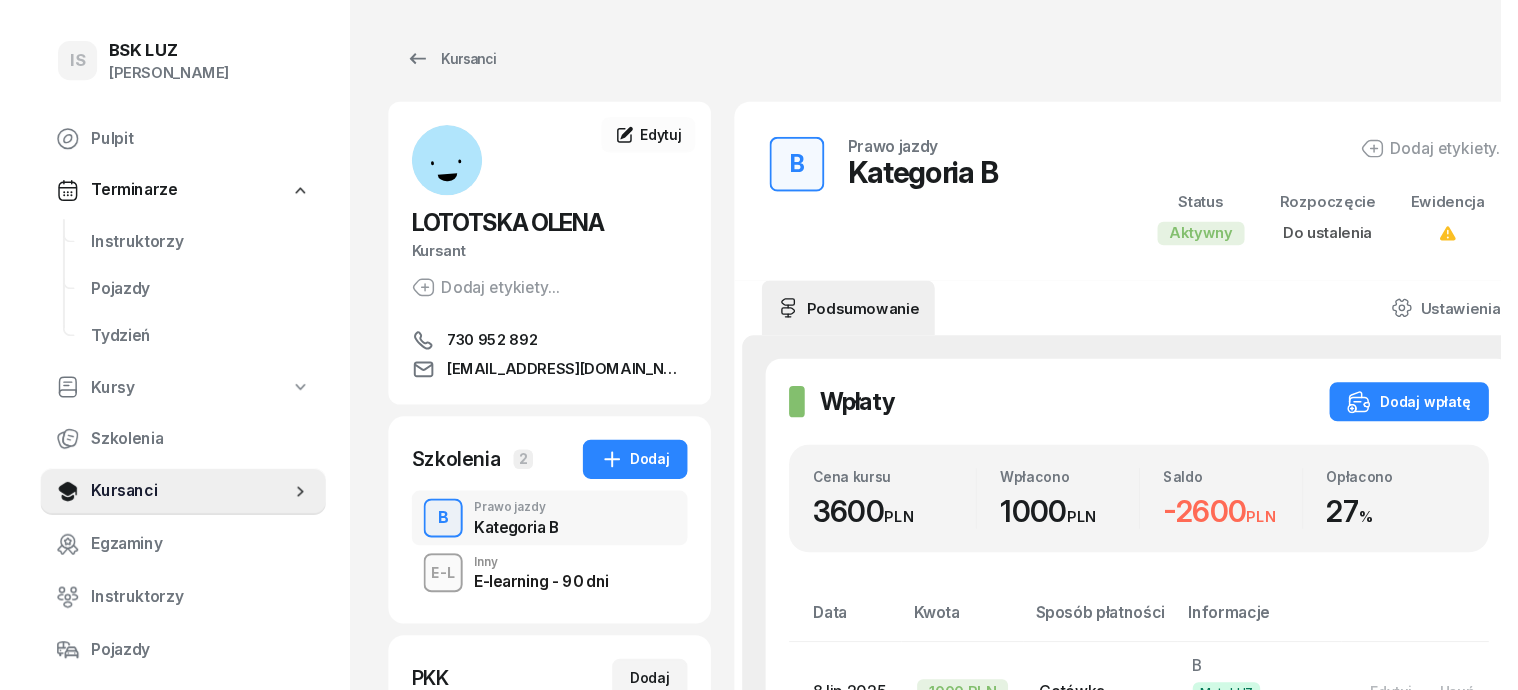 scroll, scrollTop: 0, scrollLeft: 0, axis: both 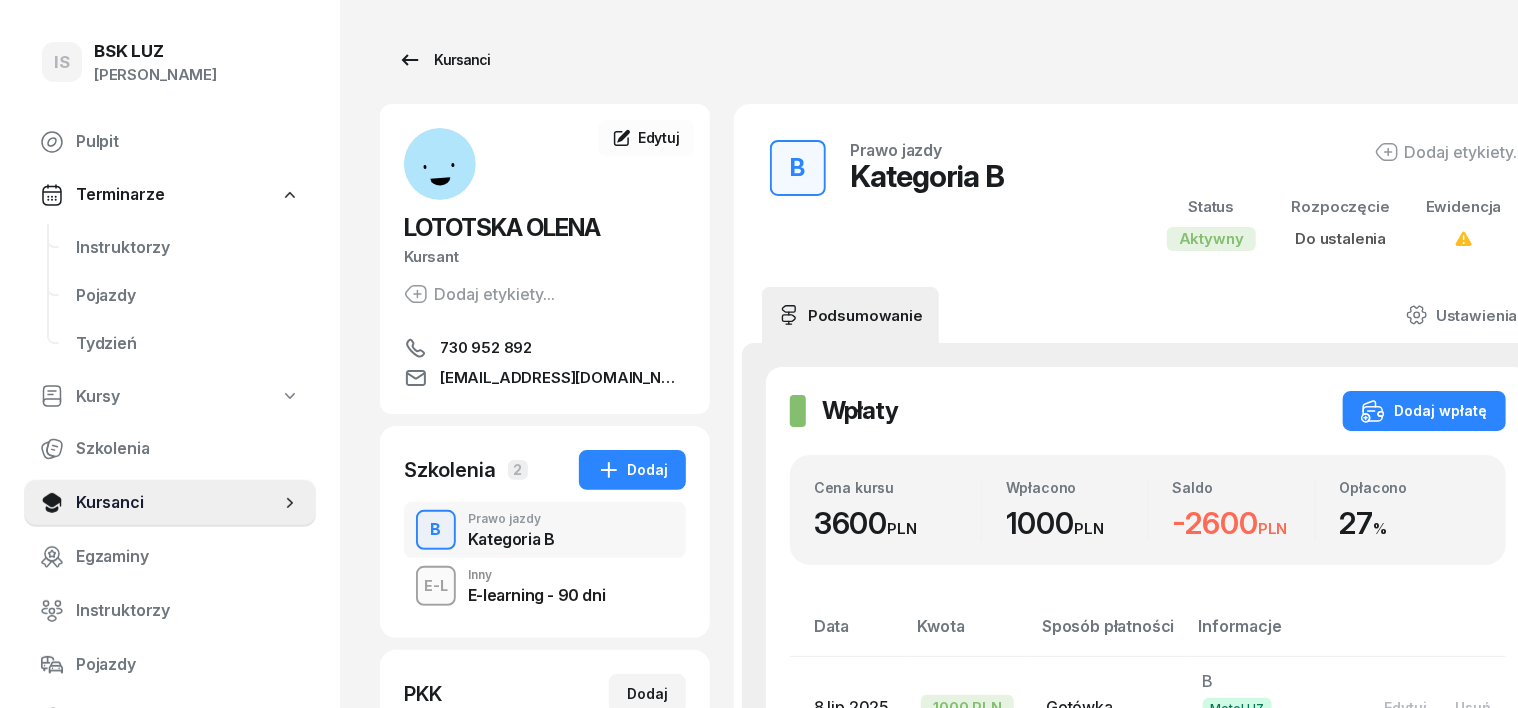 click on "Kursanci" at bounding box center (444, 60) 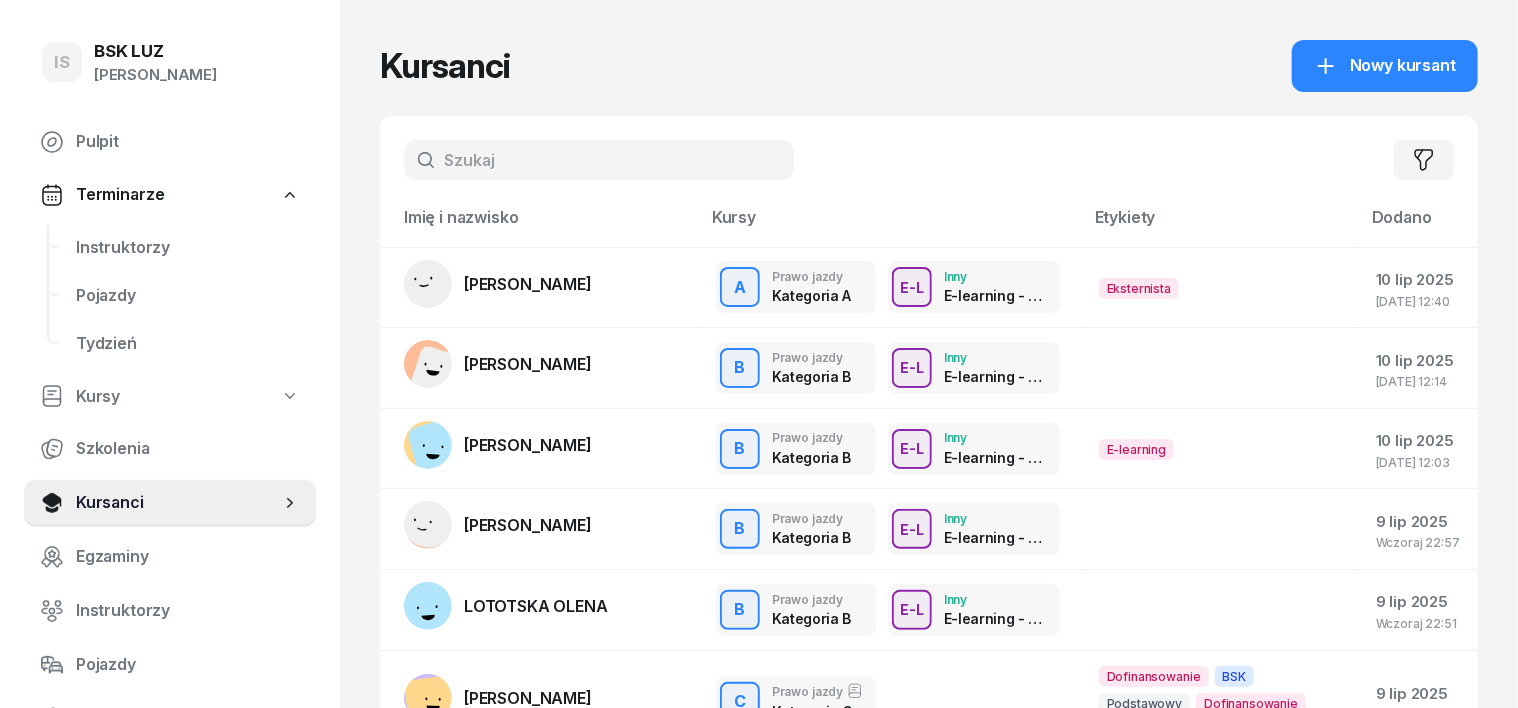 click at bounding box center [599, 160] 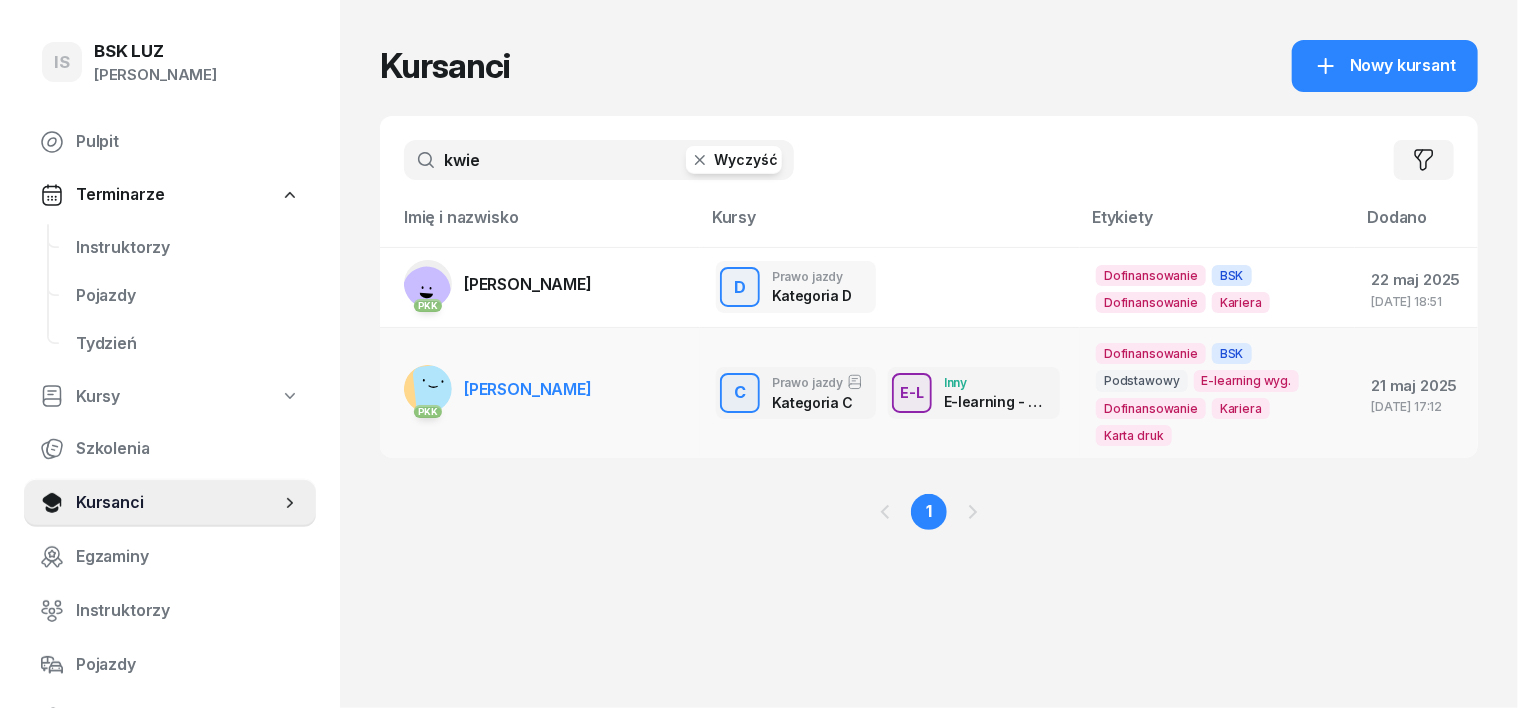 type on "kwie" 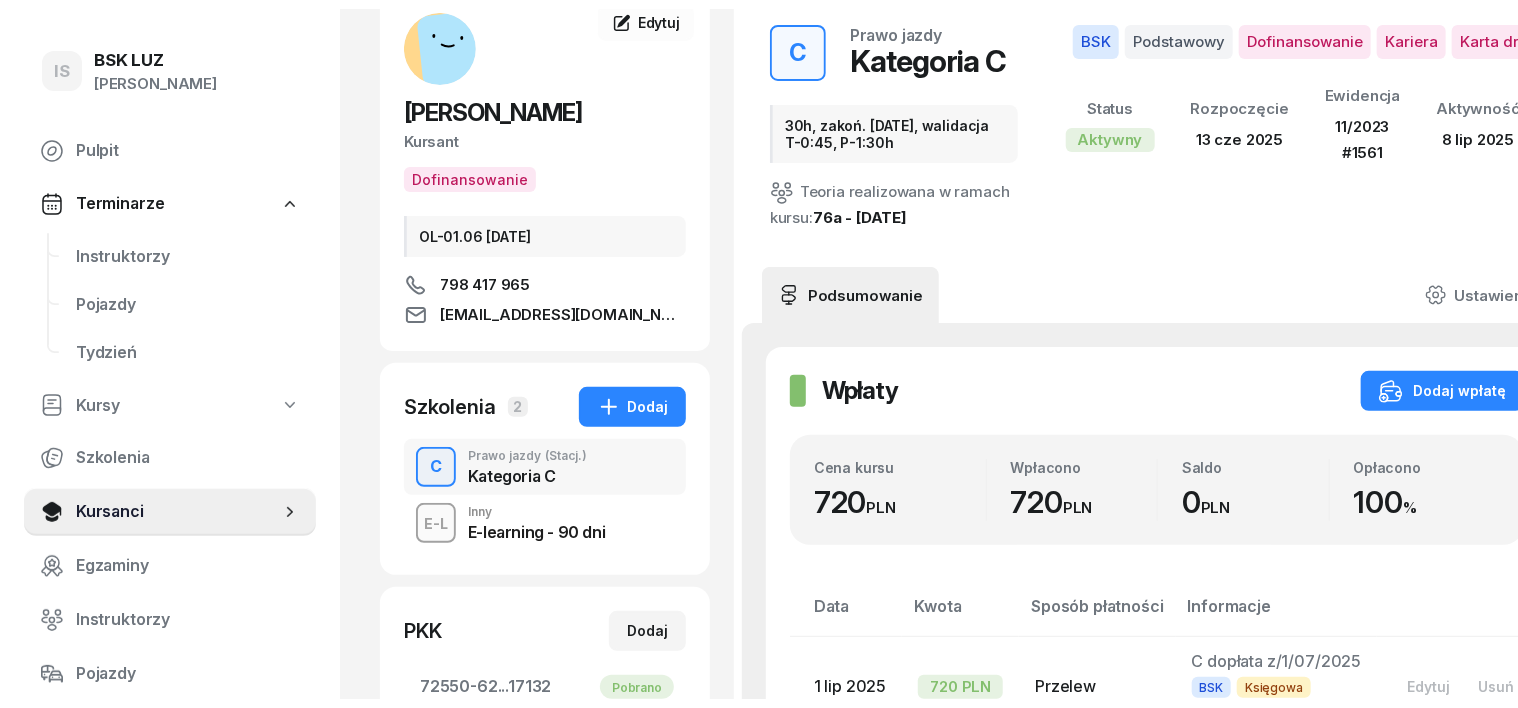 scroll, scrollTop: 0, scrollLeft: 0, axis: both 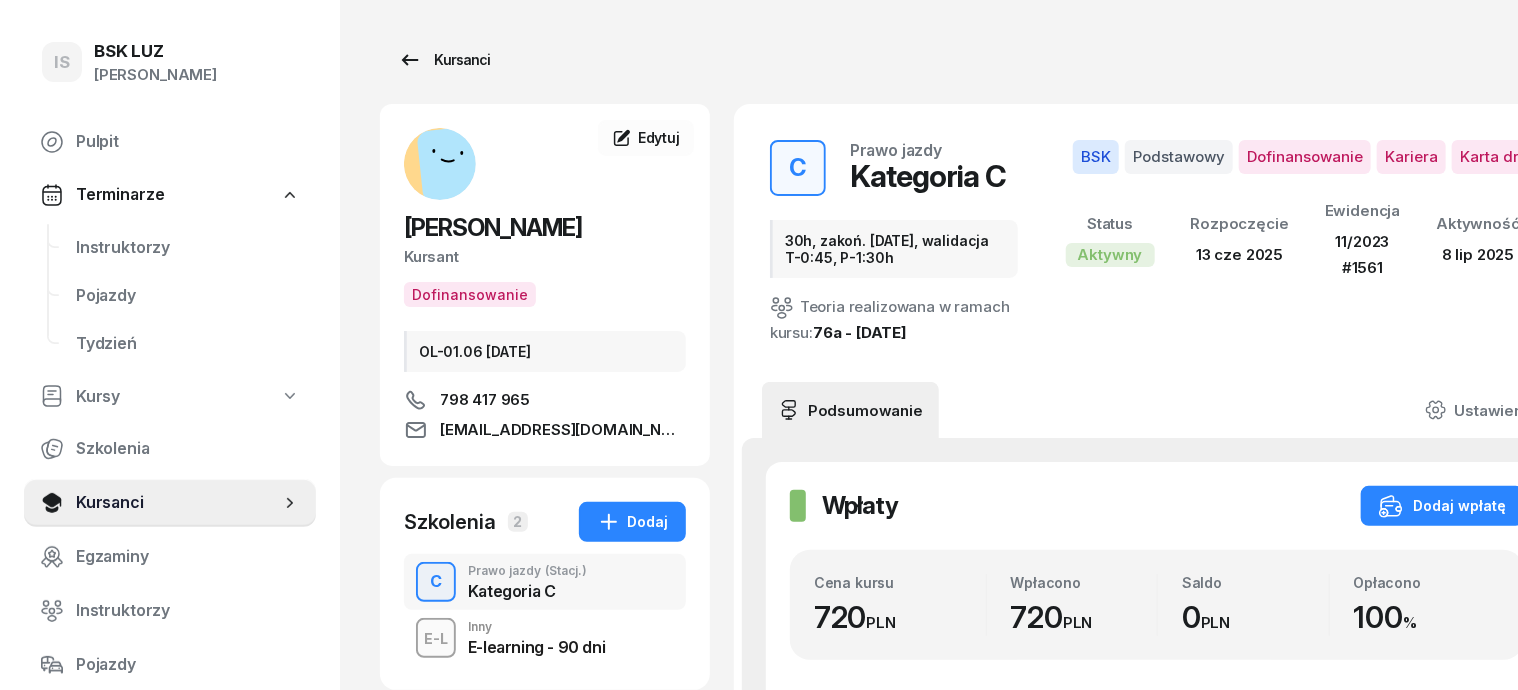 click on "Kursanci" at bounding box center [444, 60] 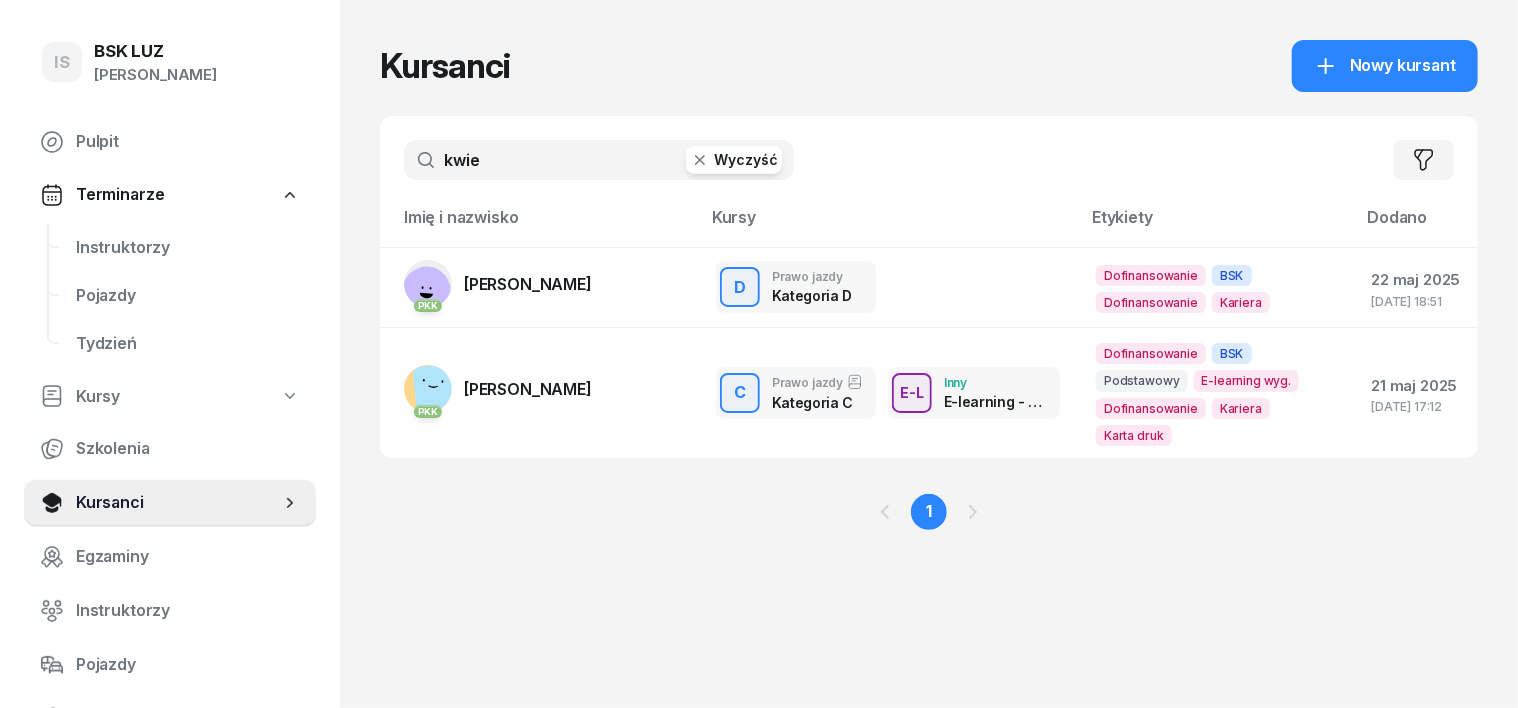 click 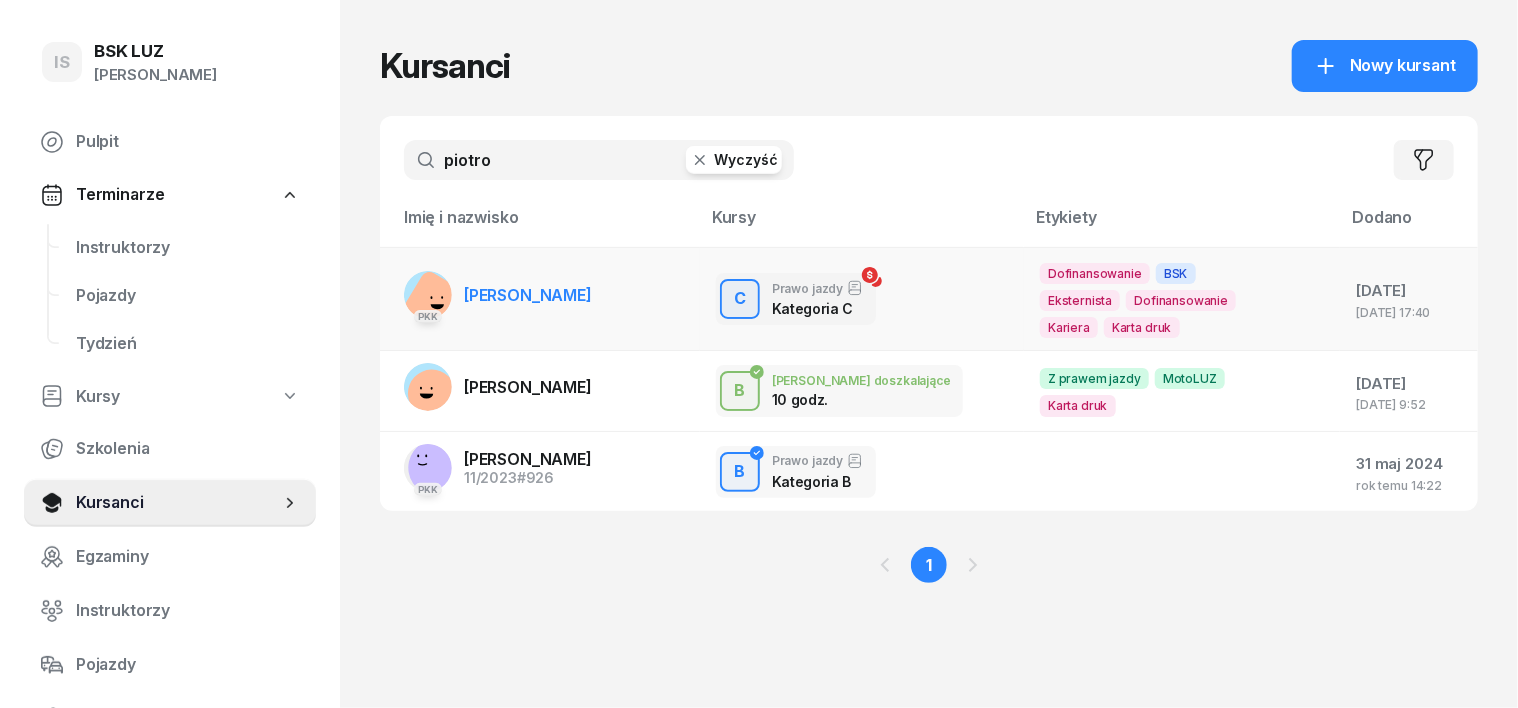 type on "piotro" 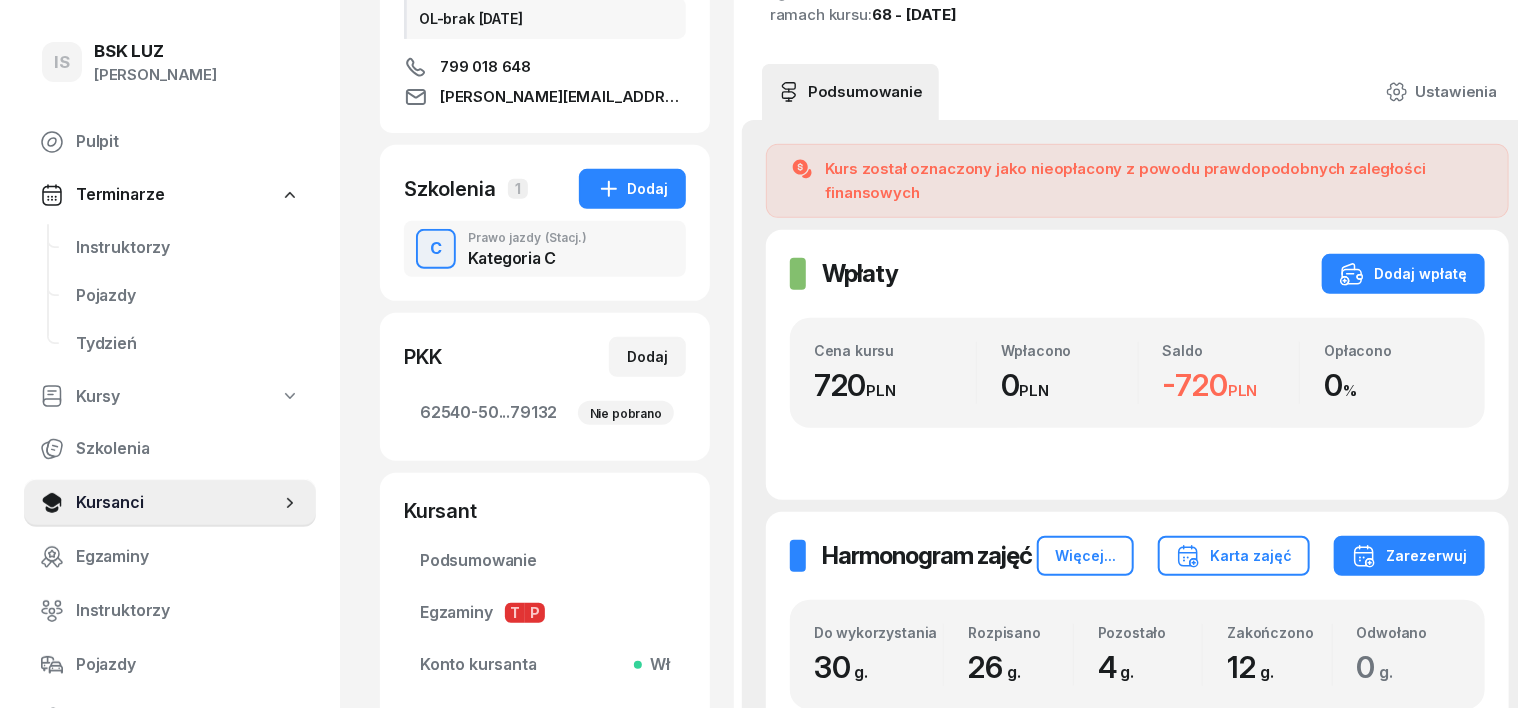 scroll, scrollTop: 0, scrollLeft: 0, axis: both 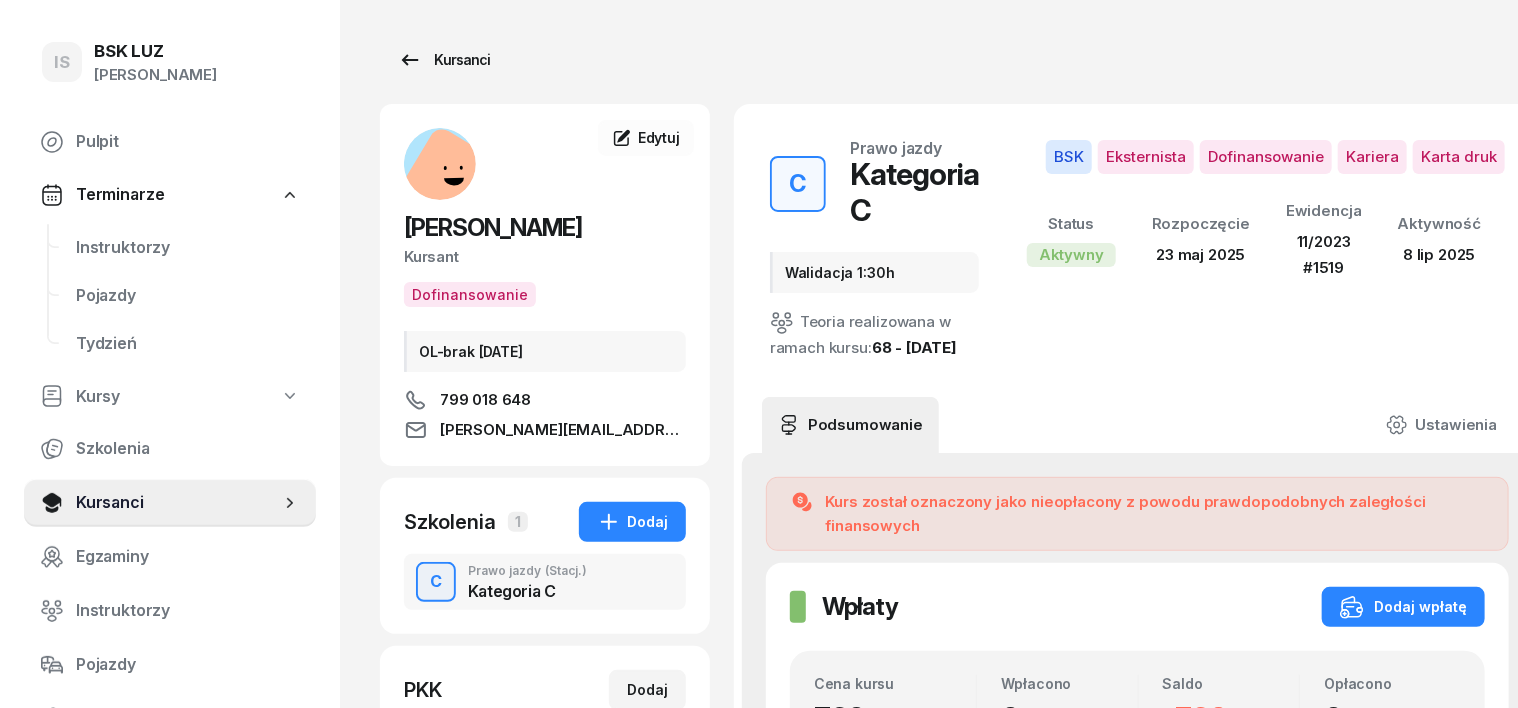 click on "Kursanci" at bounding box center [444, 60] 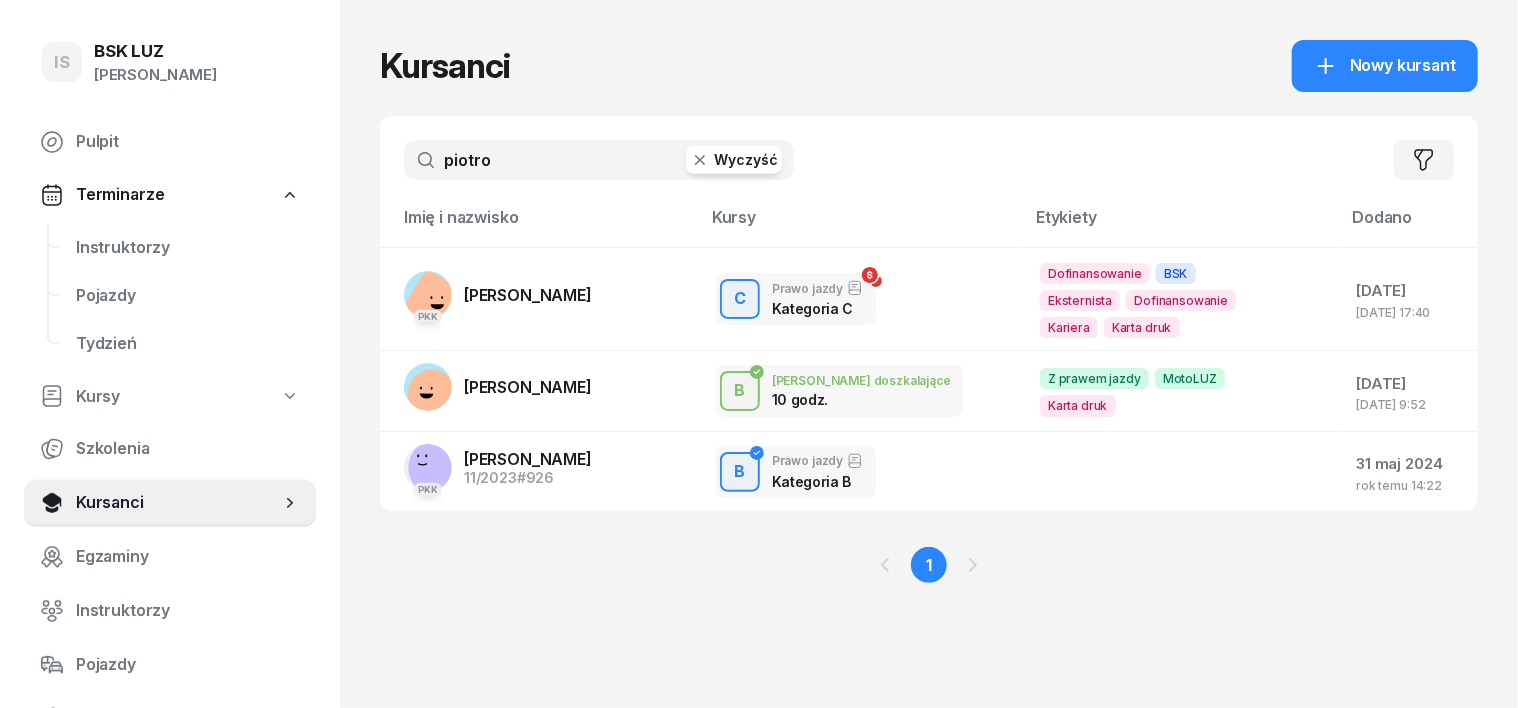 click 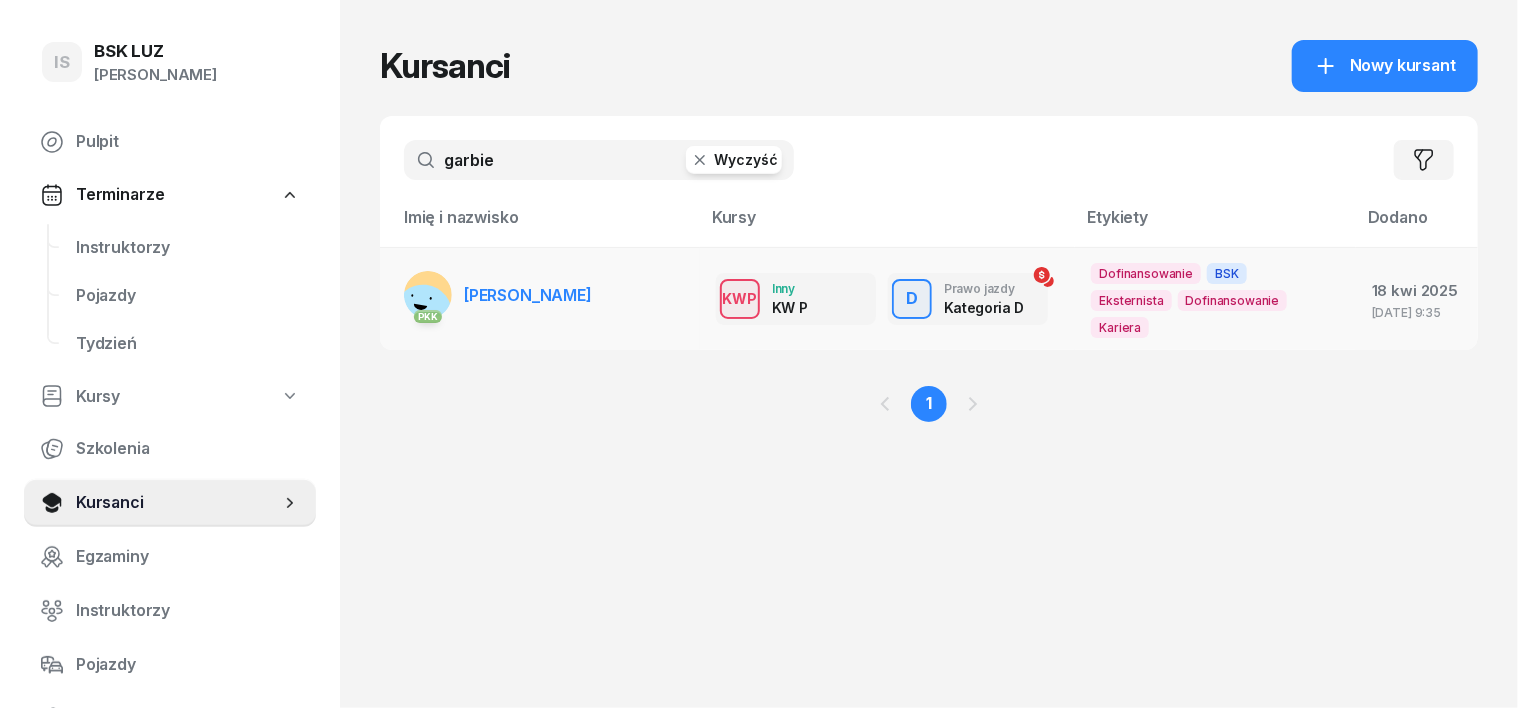 type on "garbie" 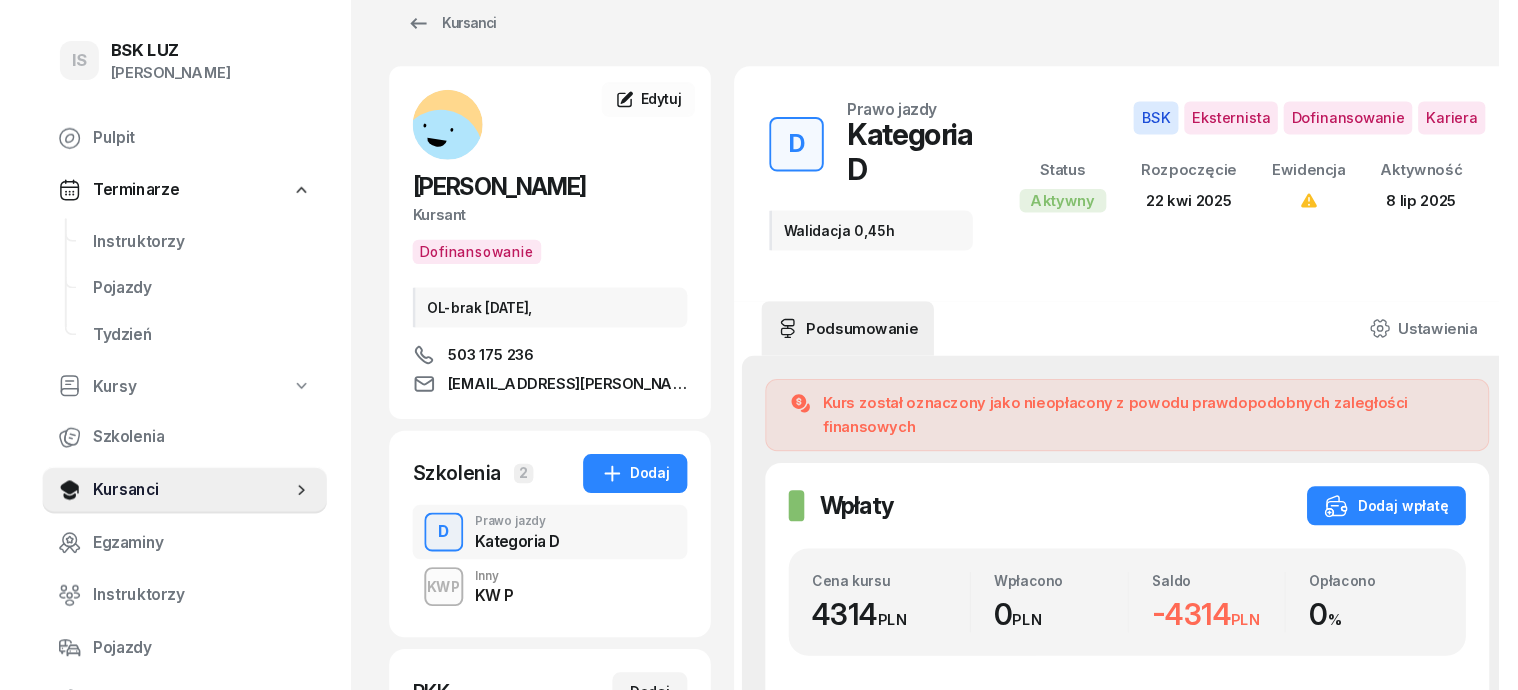 scroll, scrollTop: 0, scrollLeft: 0, axis: both 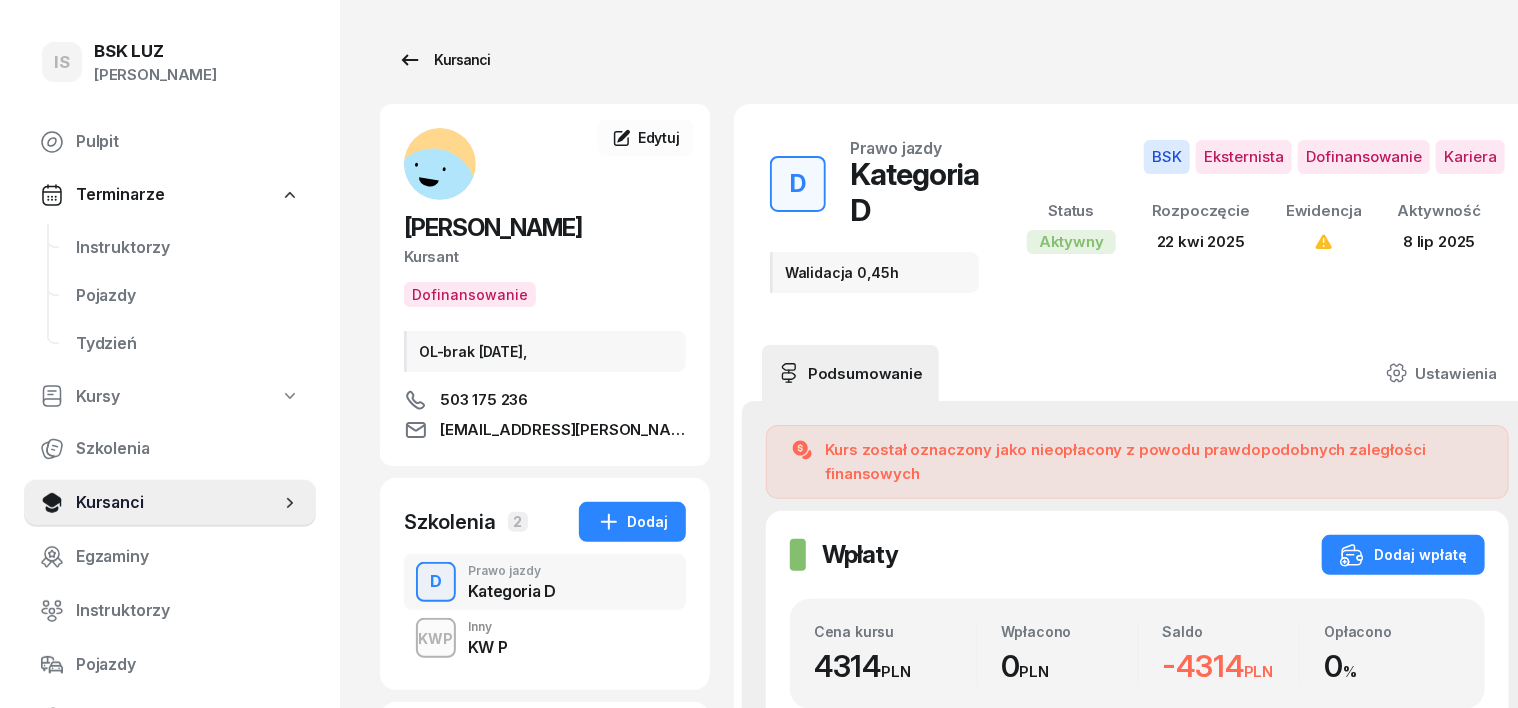 click on "Kursanci" at bounding box center (444, 60) 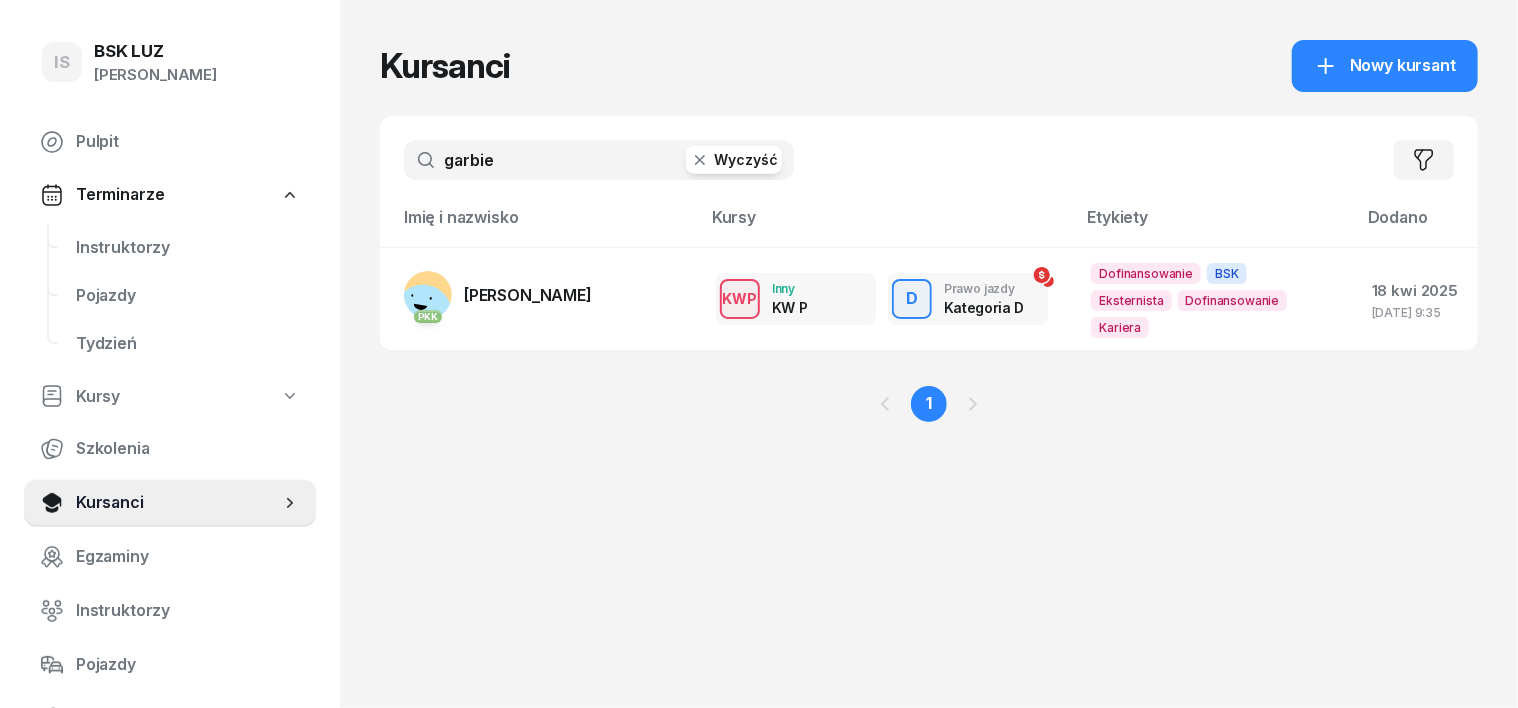 click 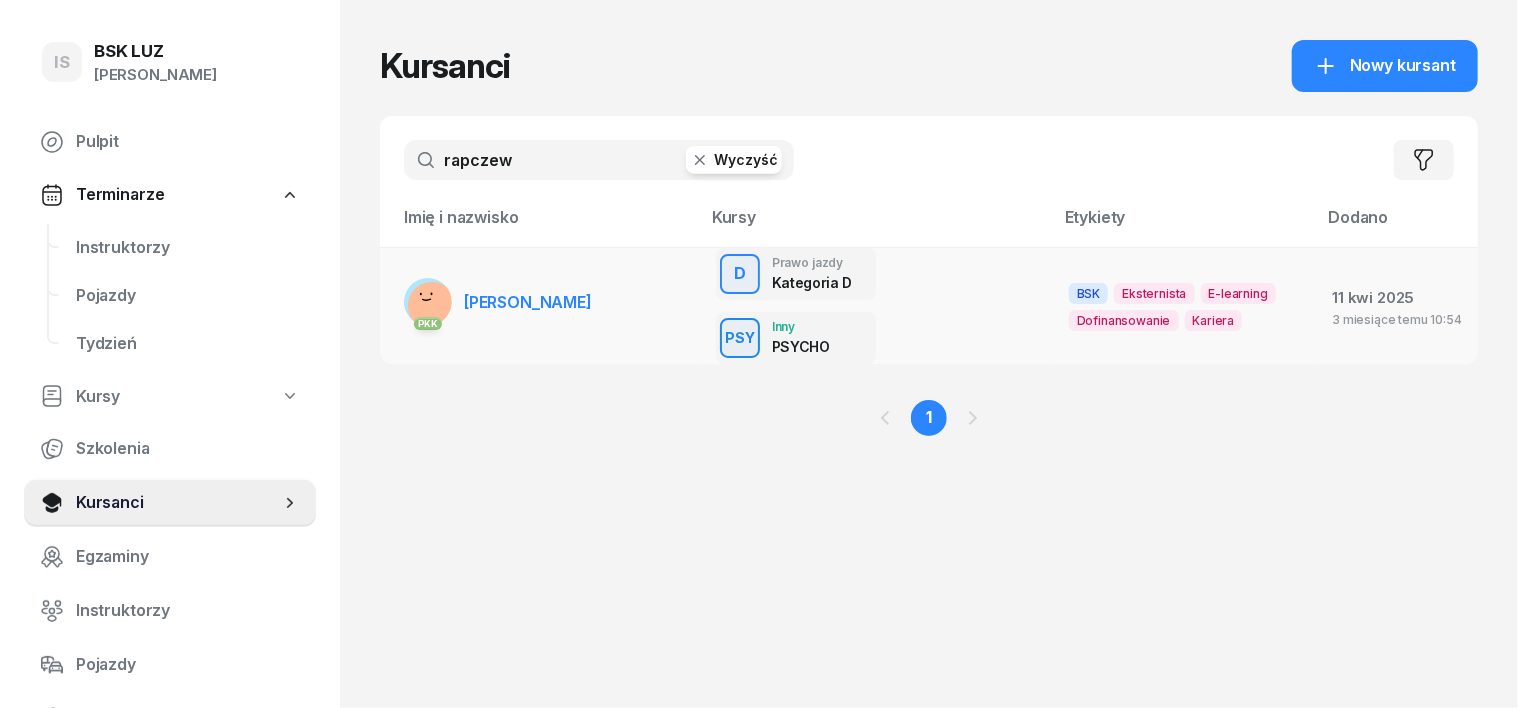 type on "rapczew" 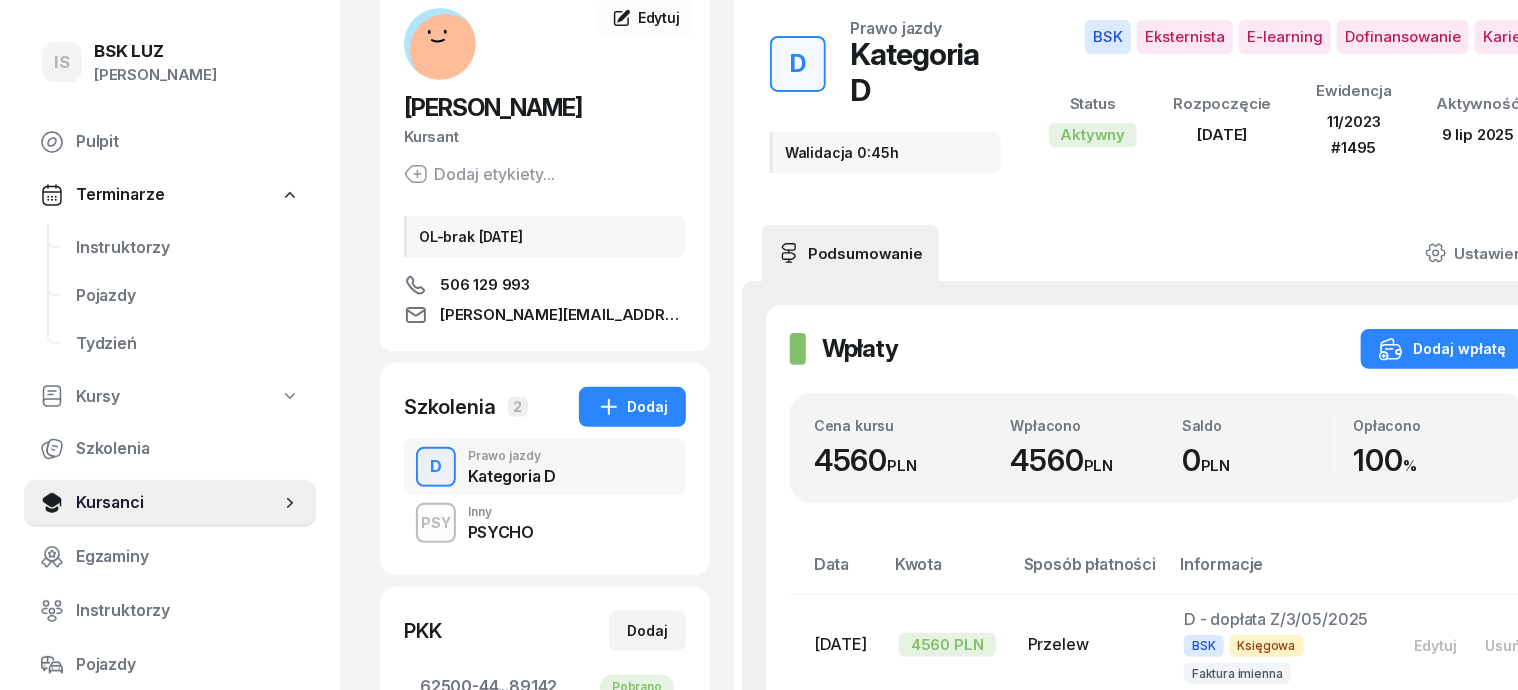 scroll, scrollTop: 0, scrollLeft: 0, axis: both 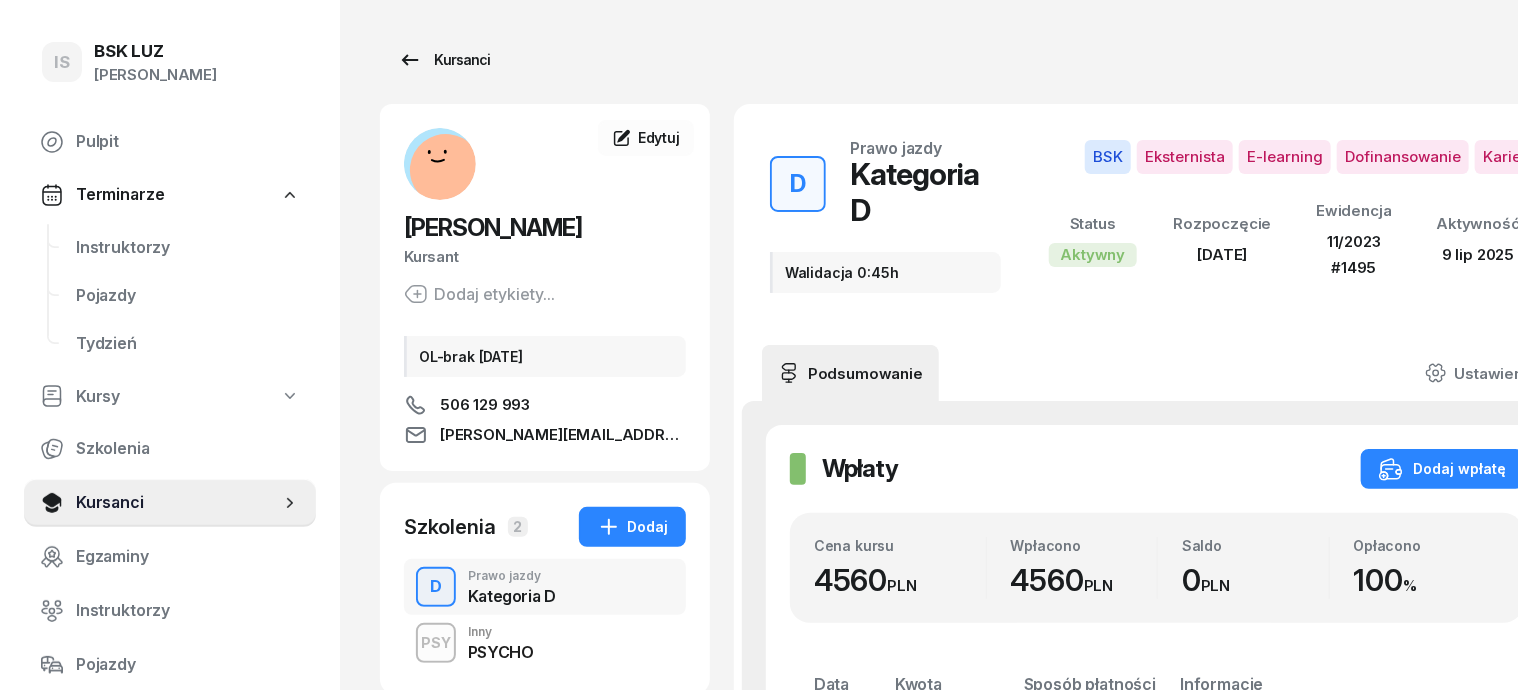 click on "Kursanci" at bounding box center (444, 60) 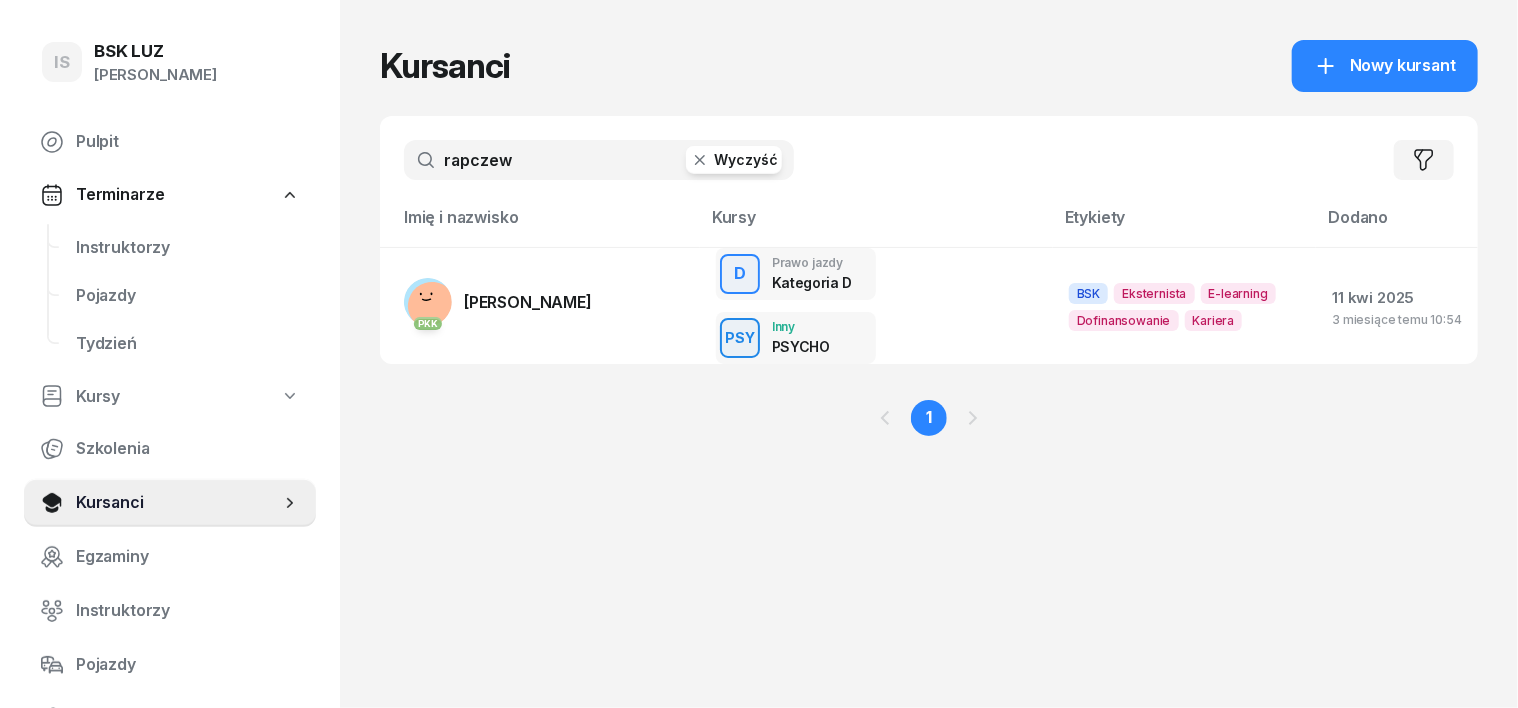 click 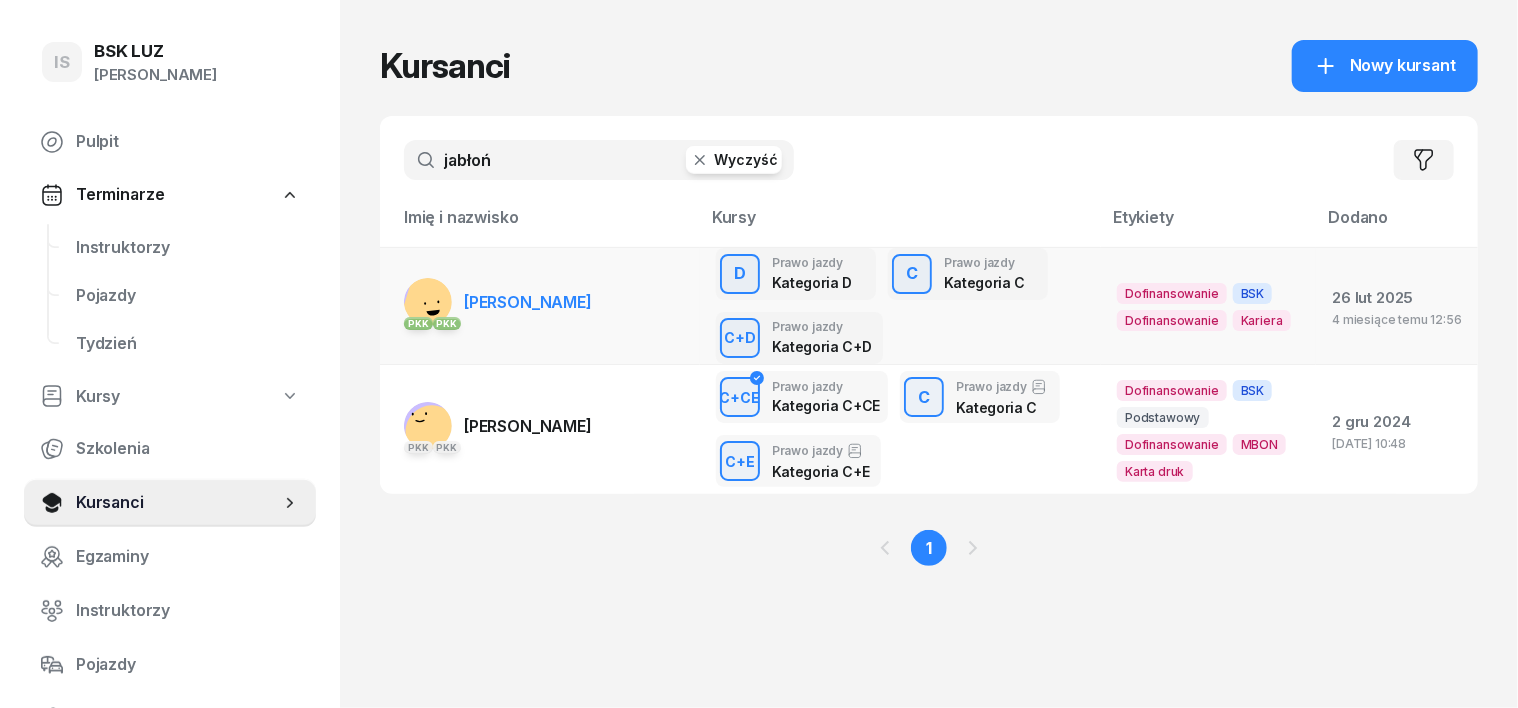 type on "jabłoń" 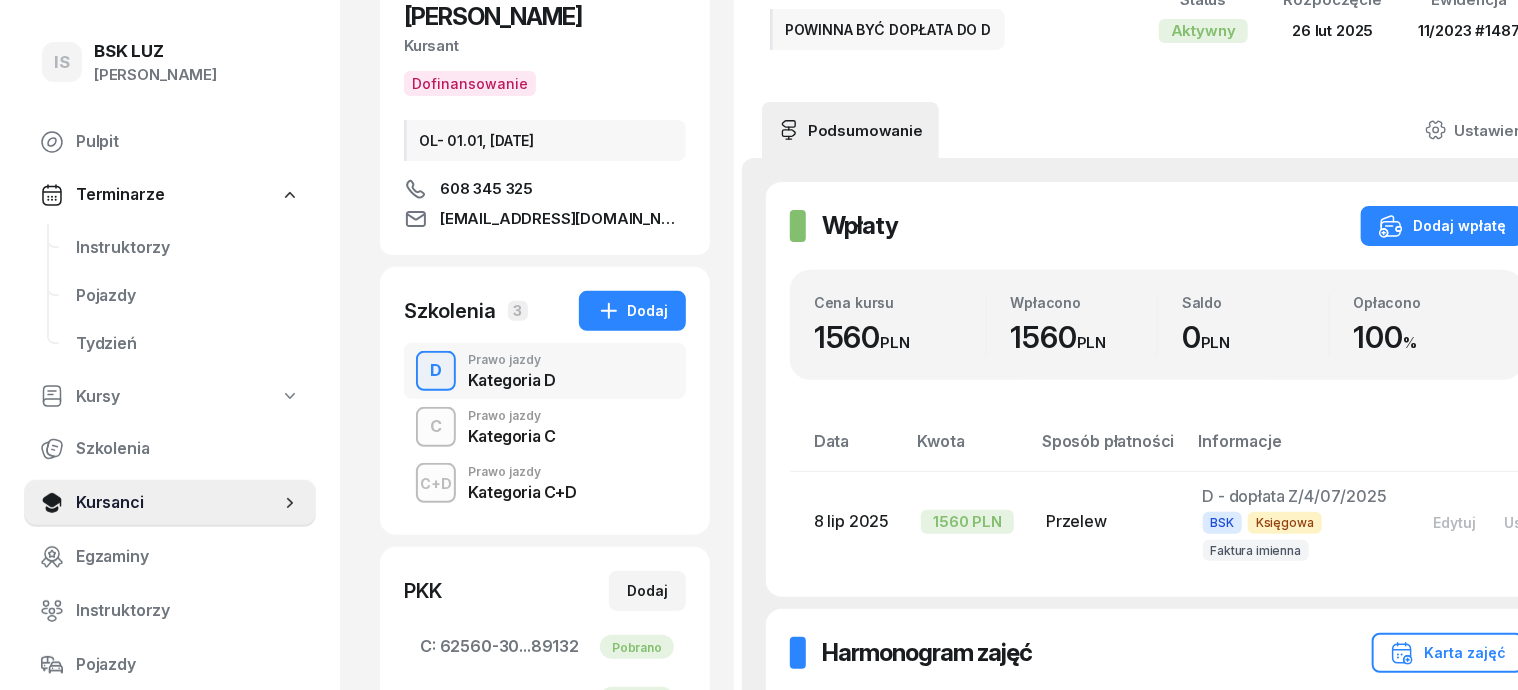 scroll, scrollTop: 250, scrollLeft: 0, axis: vertical 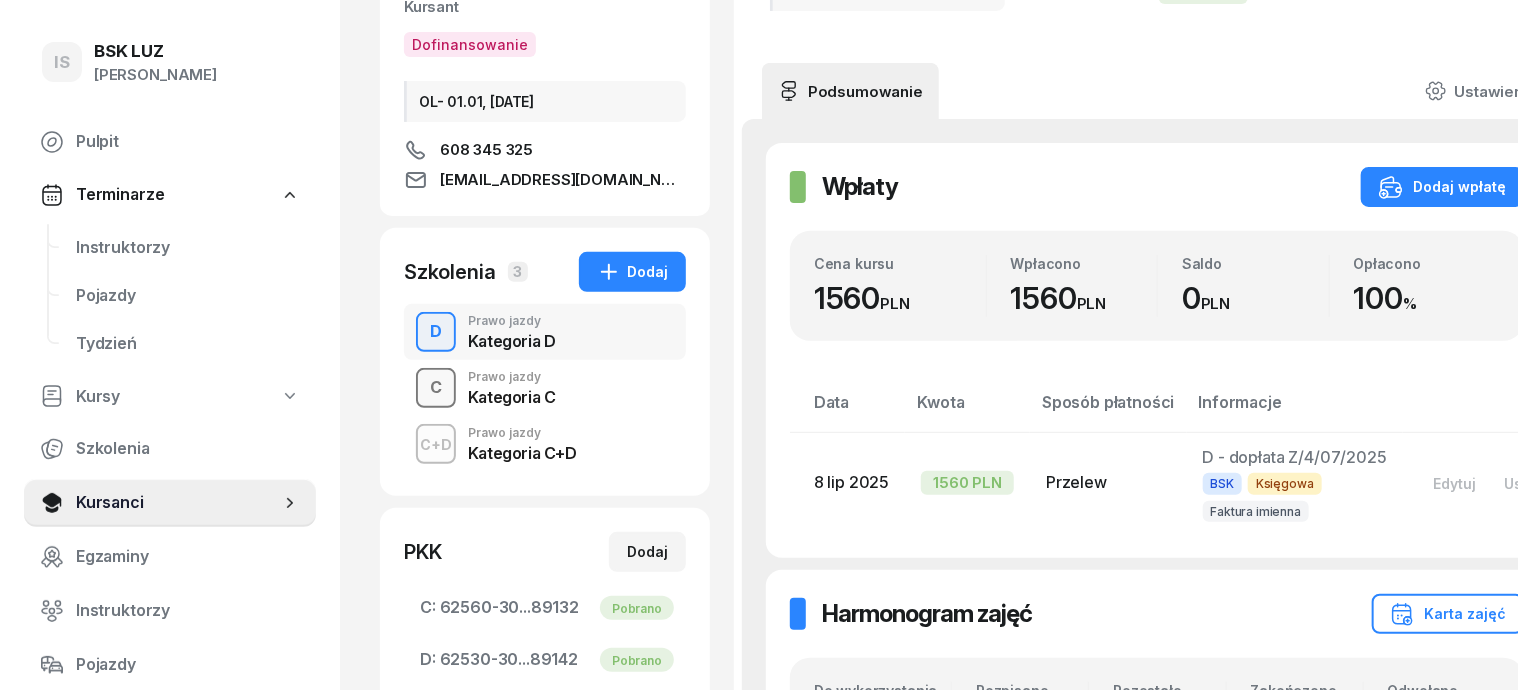click on "C" at bounding box center [436, 388] 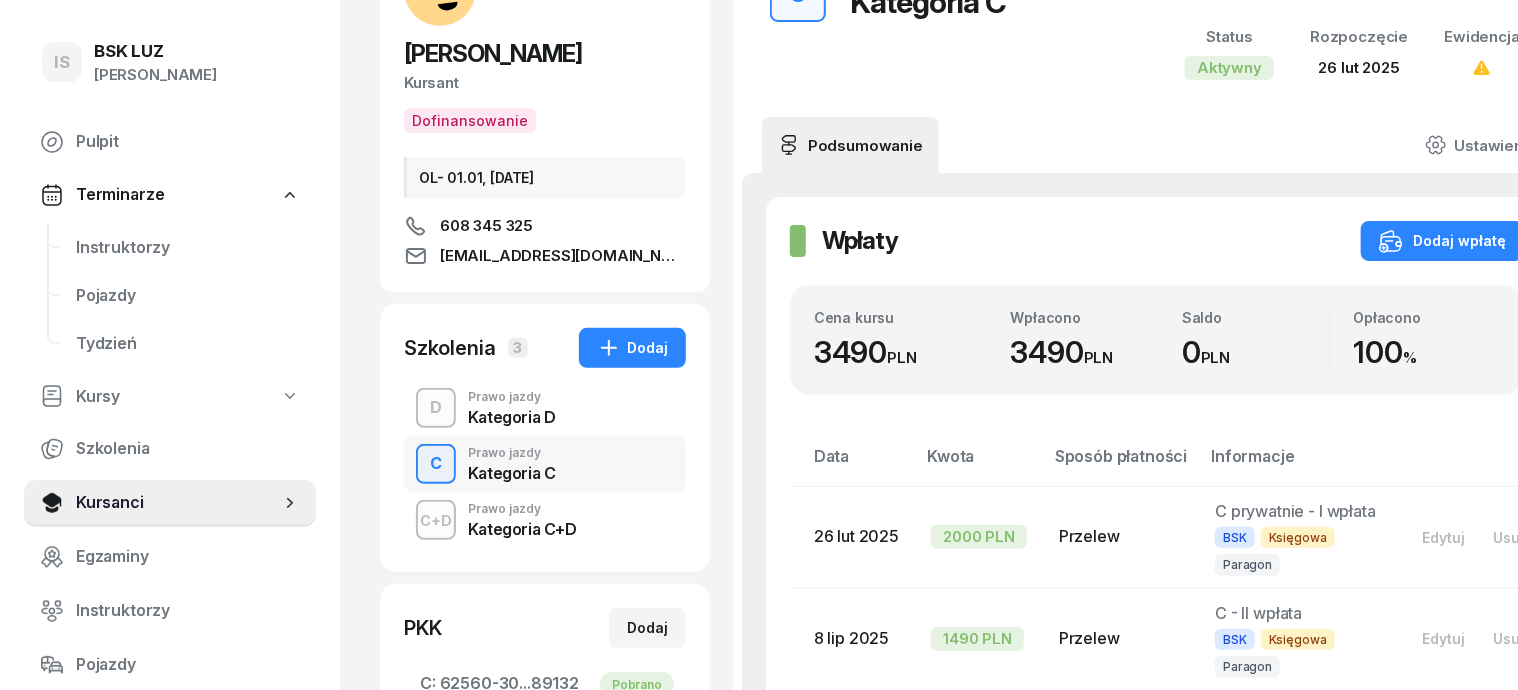 scroll, scrollTop: 250, scrollLeft: 0, axis: vertical 